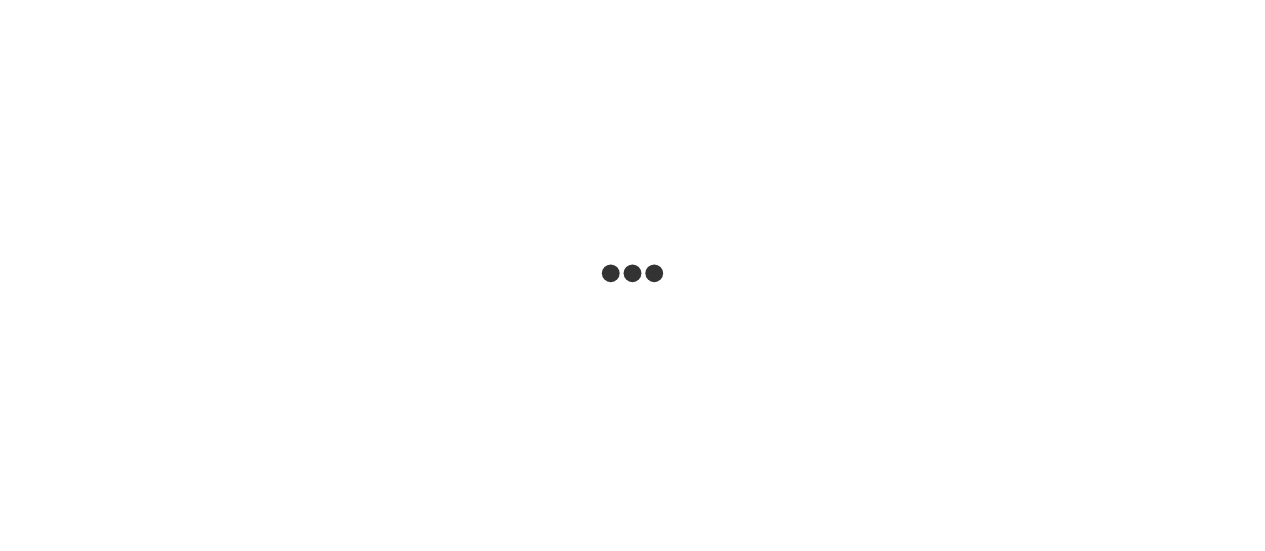 scroll, scrollTop: 0, scrollLeft: 0, axis: both 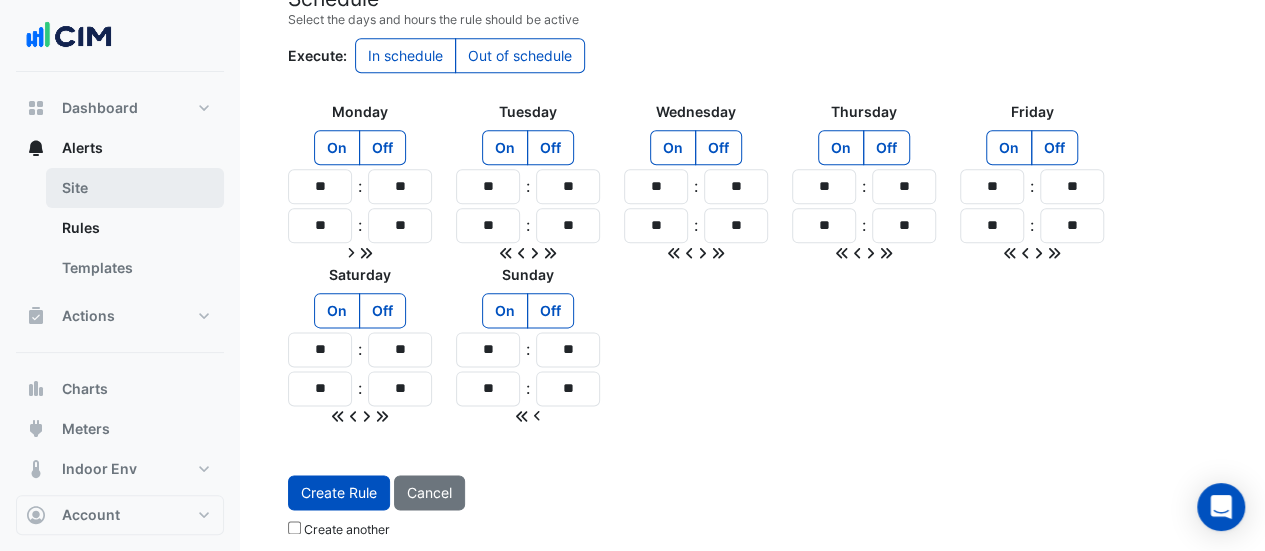 click on "Site" at bounding box center [135, 188] 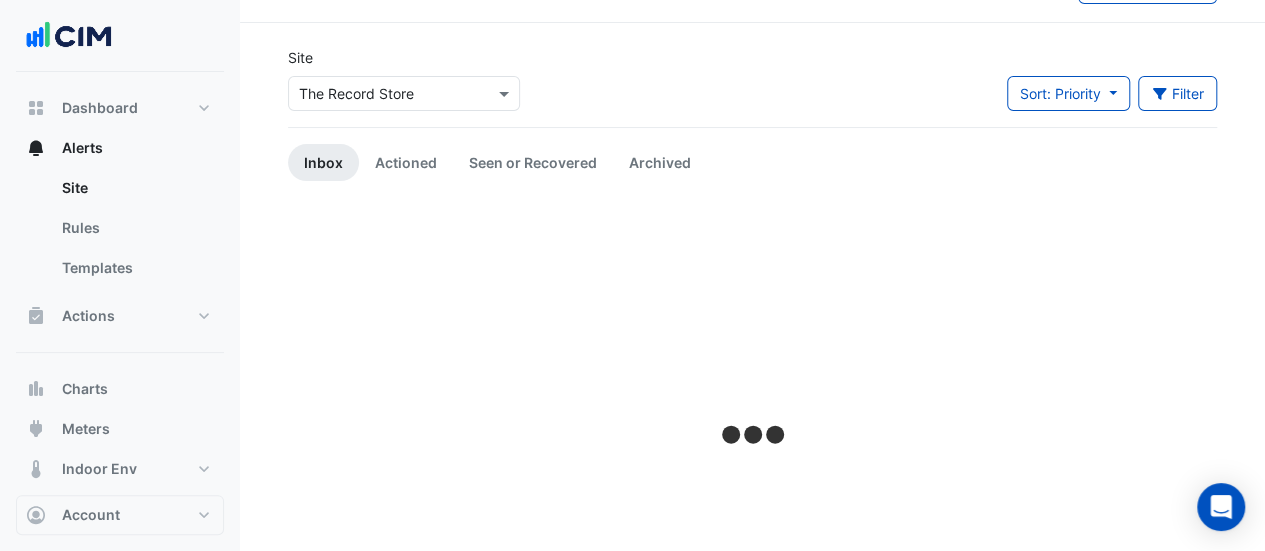 scroll, scrollTop: 0, scrollLeft: 0, axis: both 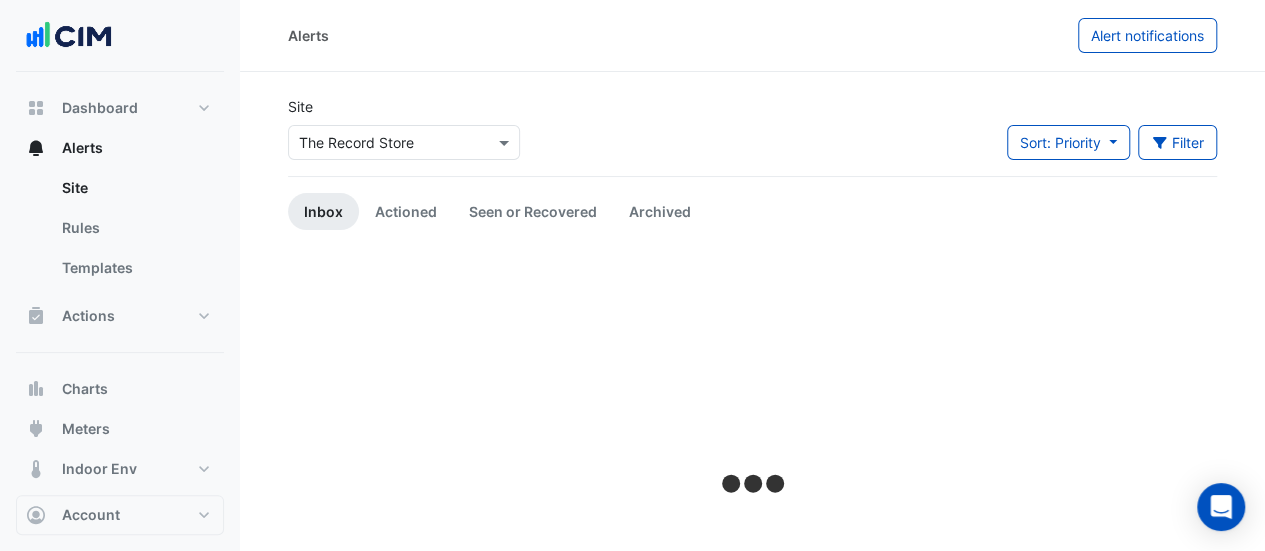 click on "Select a Site × [COMPANY]" at bounding box center (391, 142) 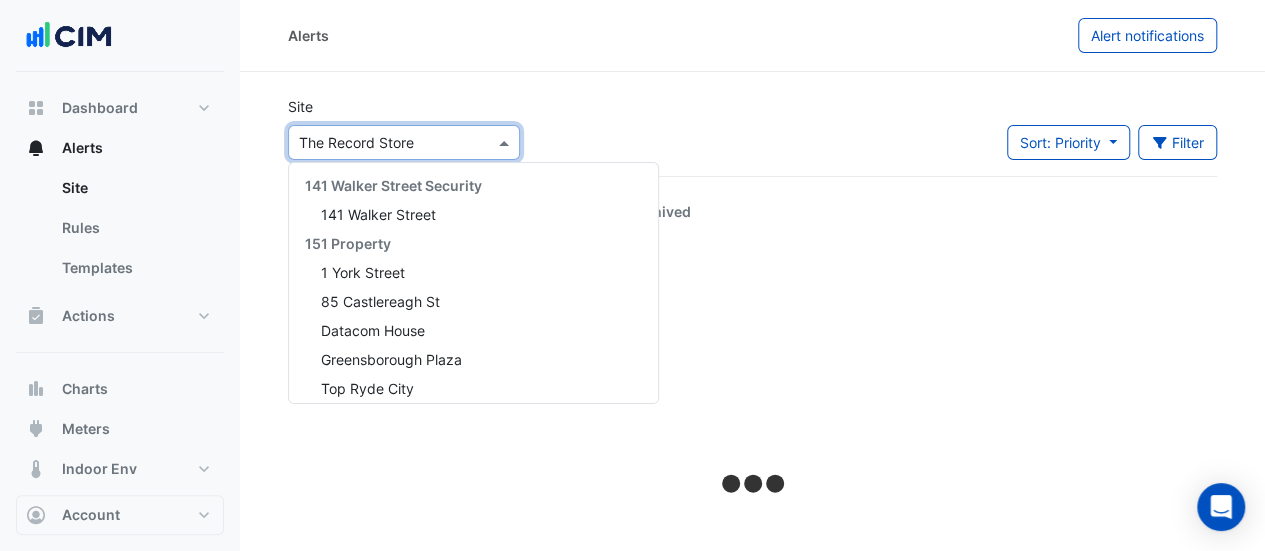 scroll, scrollTop: 3285, scrollLeft: 0, axis: vertical 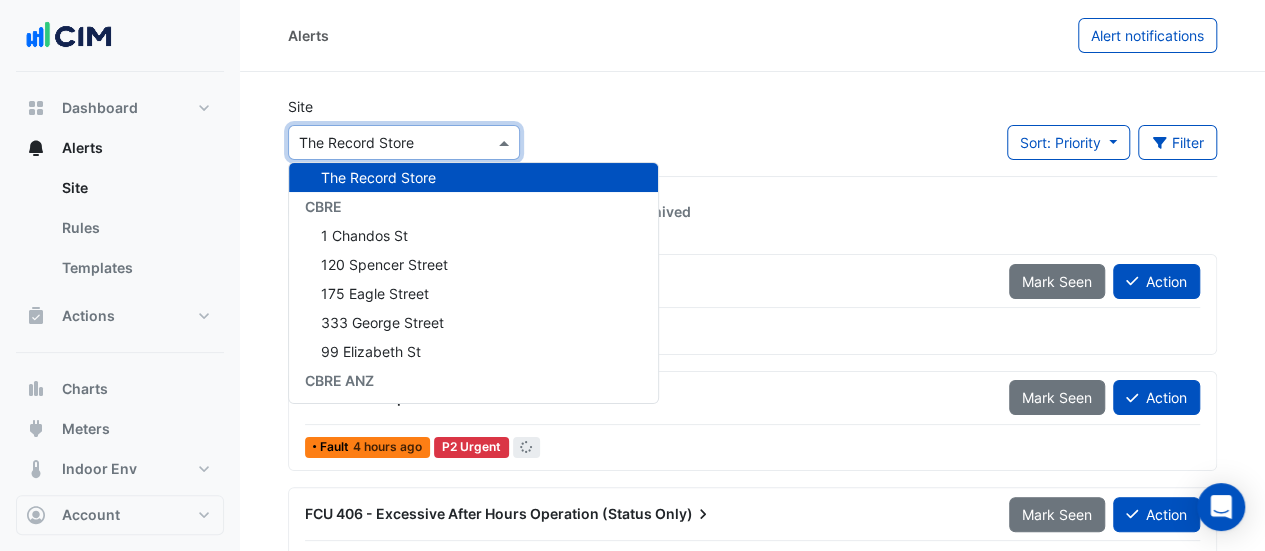 click on "Site × The Record Store 141 Walker Street Security 141 Walker Street 151 Property 1 York Street 85 Castlereagh St Datacom House Greensborough Plaza Top Ryde City 1Circle Hyperdome Robina Town Centre 24x7 130 Lonsdale Street Adare Manor Analog Devices (ERDC) Analog Devices Main Site BioMarin Shanbally DELL Technologies (Ovens) Dell Technologies (Raheen) Gilead Sciences Immigration Museum Janssen Biologics Janssen Pharma Cork Melbourne Museum Merribek Annexe Museums Discovery Centre National Library of Australia Scienceworks Vision Care Main Site Jacksonville Vision Care Main Site Limerick Vision Care R&D Jacksonville Voco Gold Coast 333 George Concierge 333 George Street ADP Consulting 11-33 Exhibition Street Canberra Centre Eastland Watergardens Town Centre Adare Manor Adare Manor Aidan Lamberth FM 200 Creek Street 340 Adelaide Street 399 Lonsdale Street Analog Devices Analog Devices (ERDC) Analog Devices Main Site Aramark 35 Shelbourne Road Horgan's Quay" 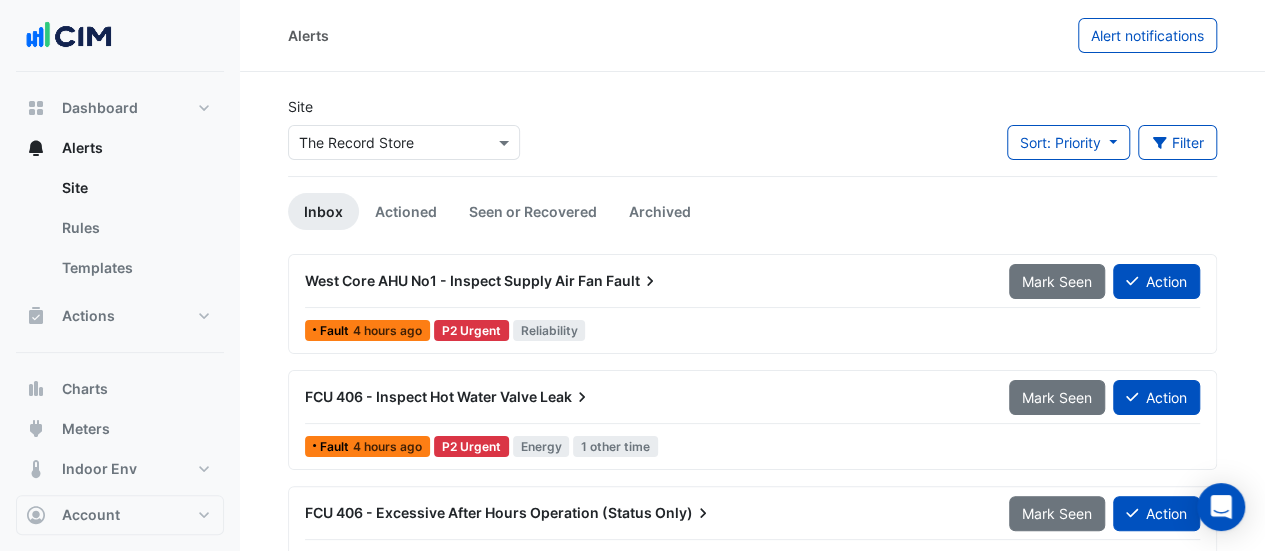click at bounding box center [384, 143] 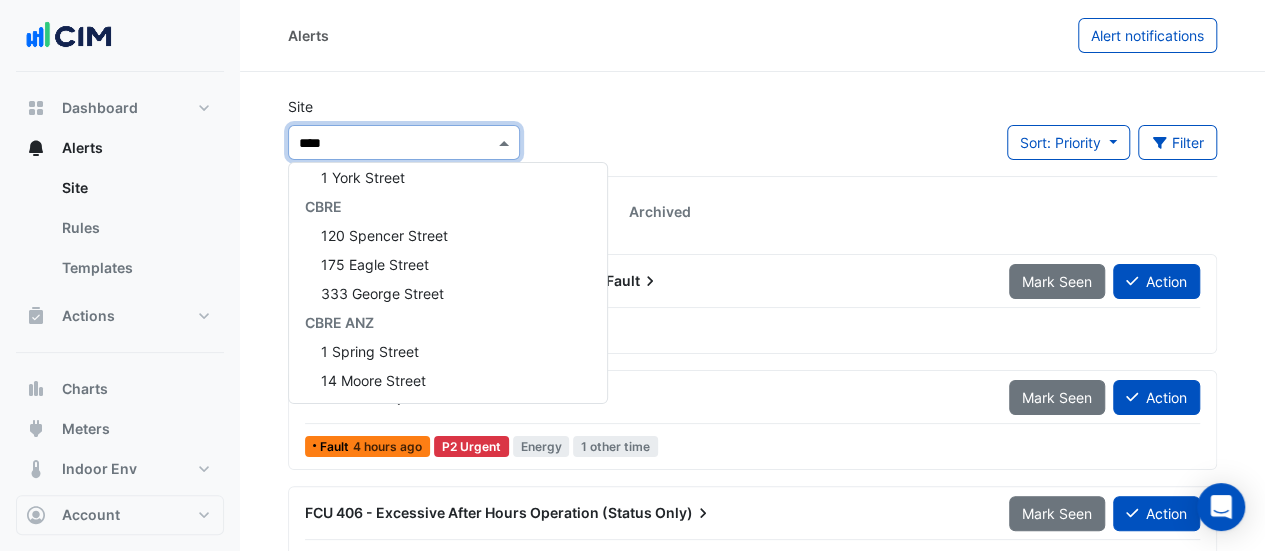 scroll, scrollTop: 0, scrollLeft: 0, axis: both 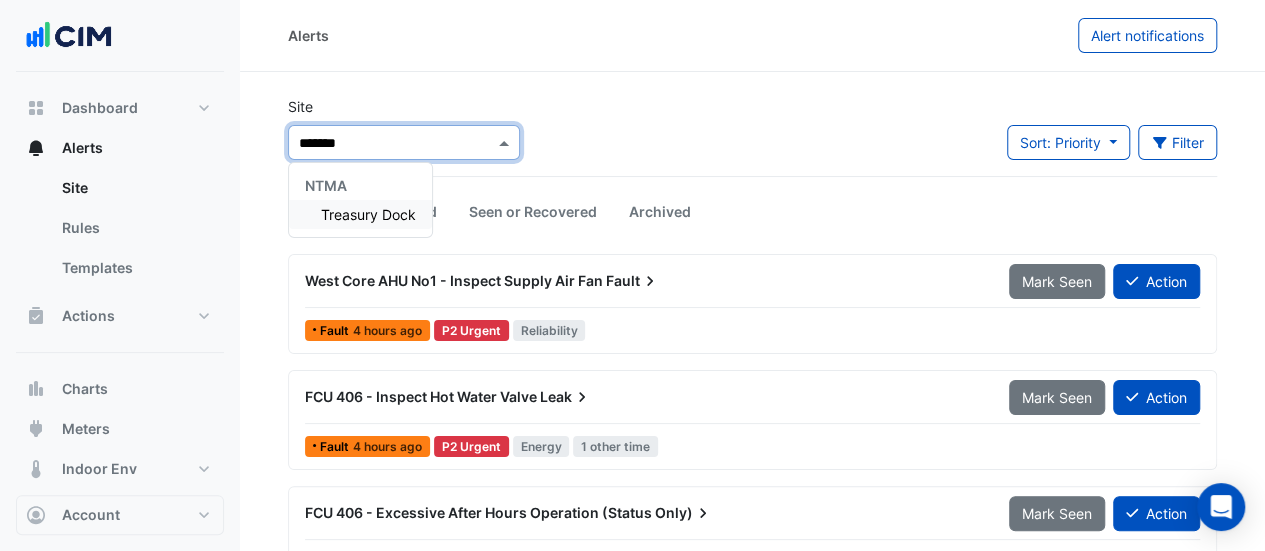 type on "********" 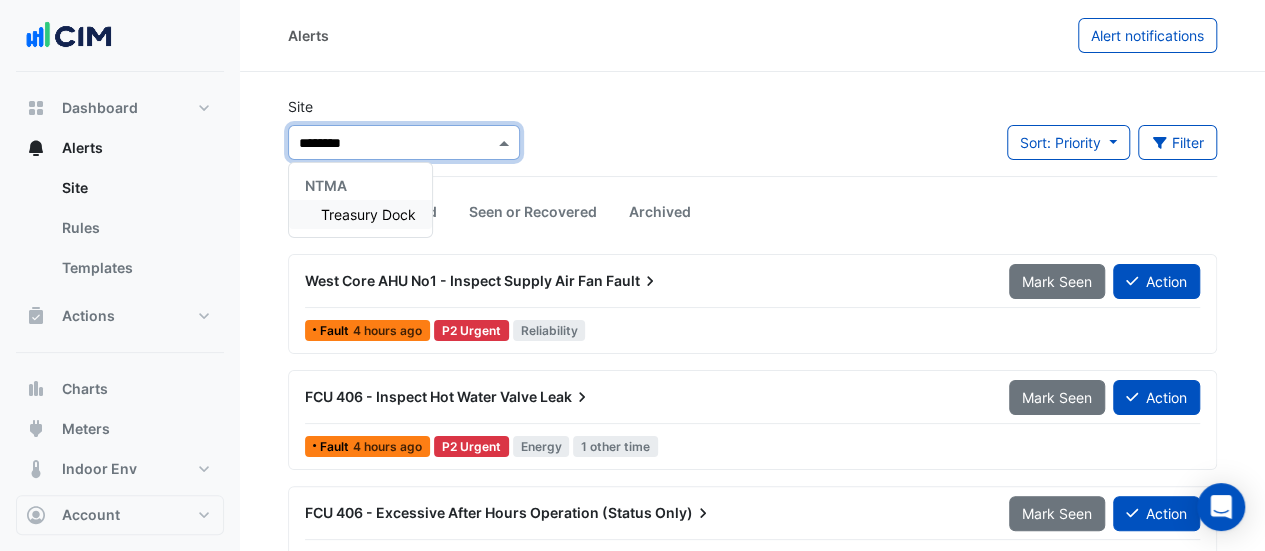 type 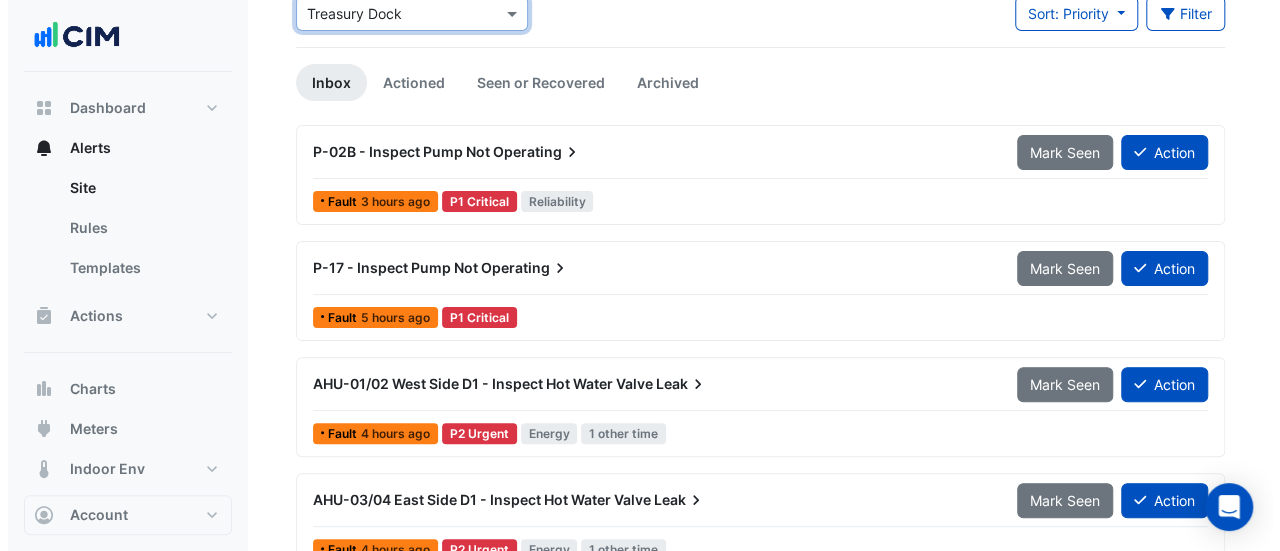 scroll, scrollTop: 0, scrollLeft: 0, axis: both 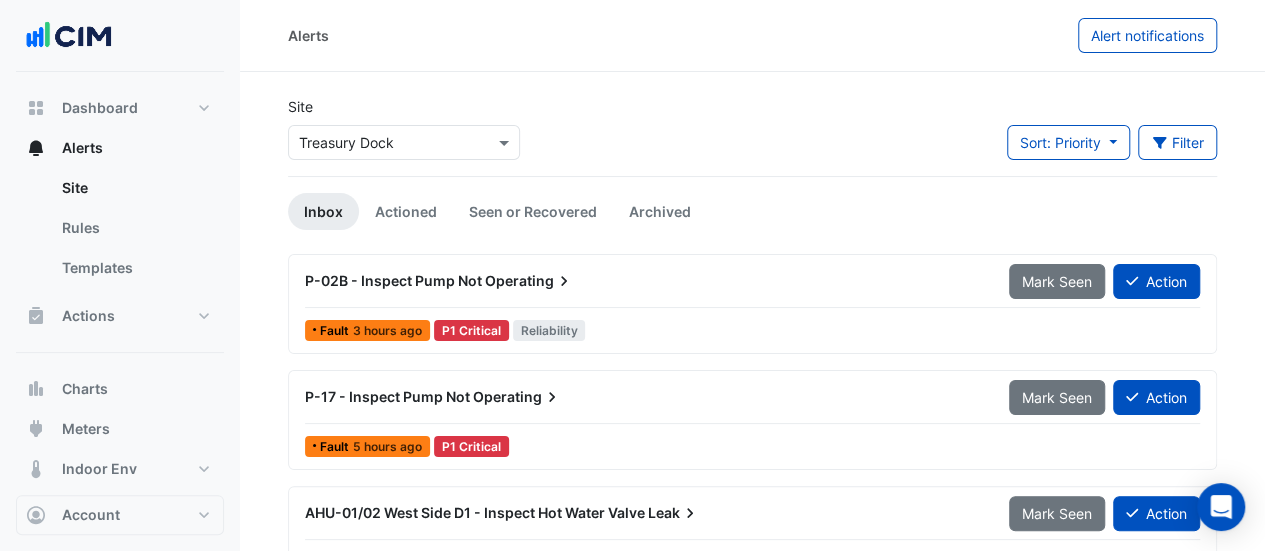 click on "Fault
[TIME_AGO]
P1 Critical
Reliability" at bounding box center (752, 330) 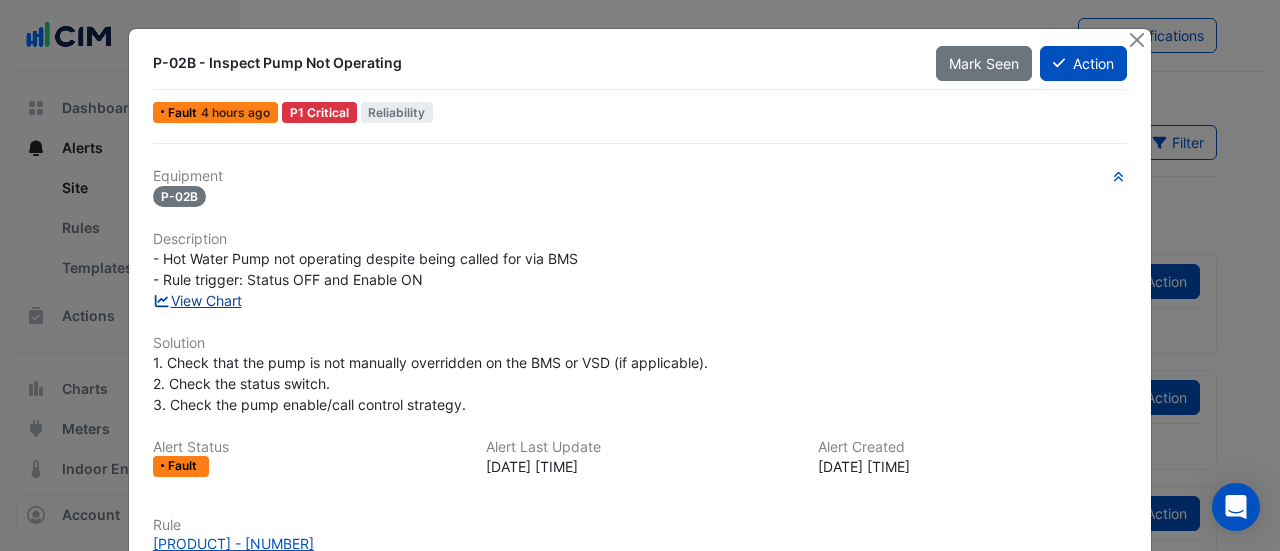 click on "View Chart" 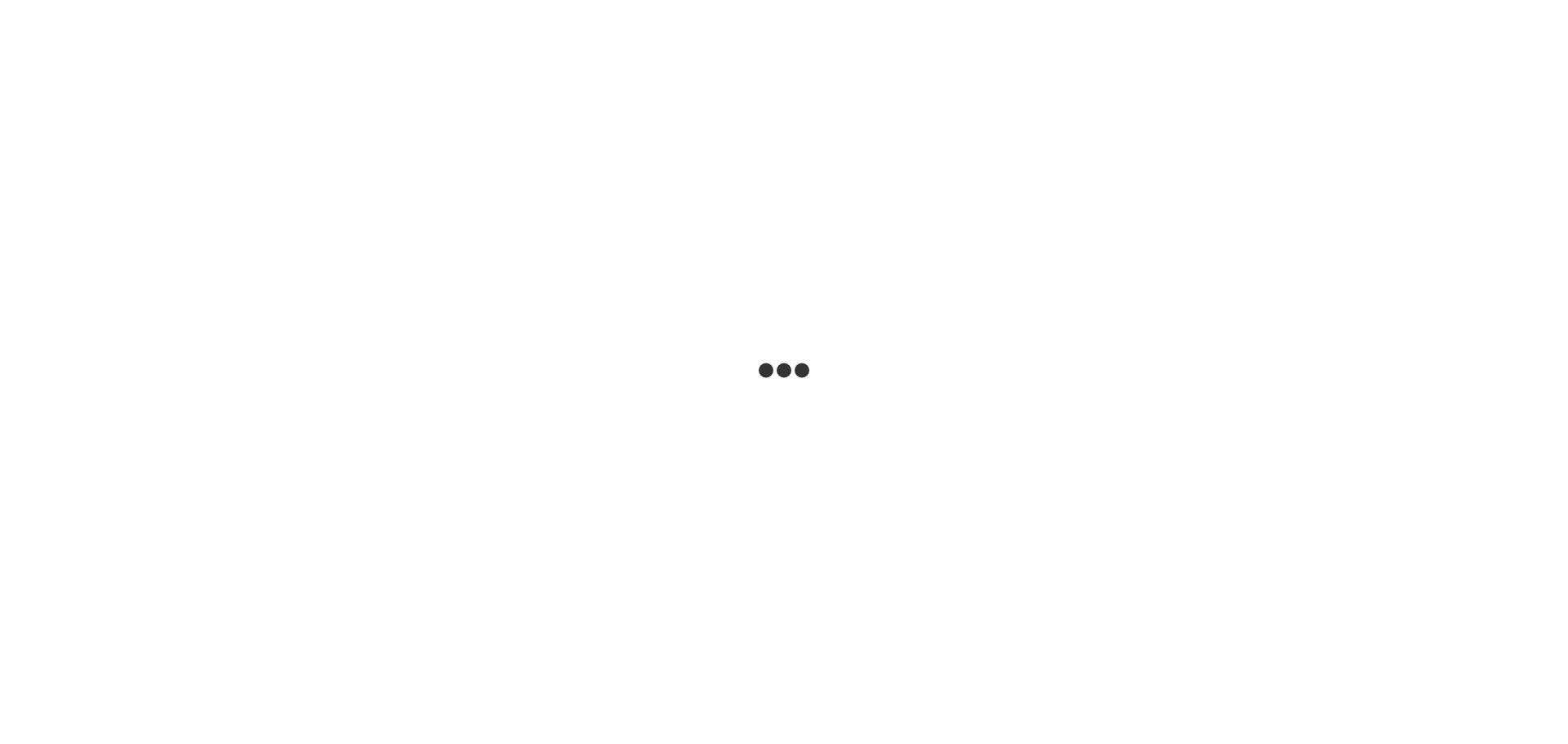 scroll, scrollTop: 0, scrollLeft: 0, axis: both 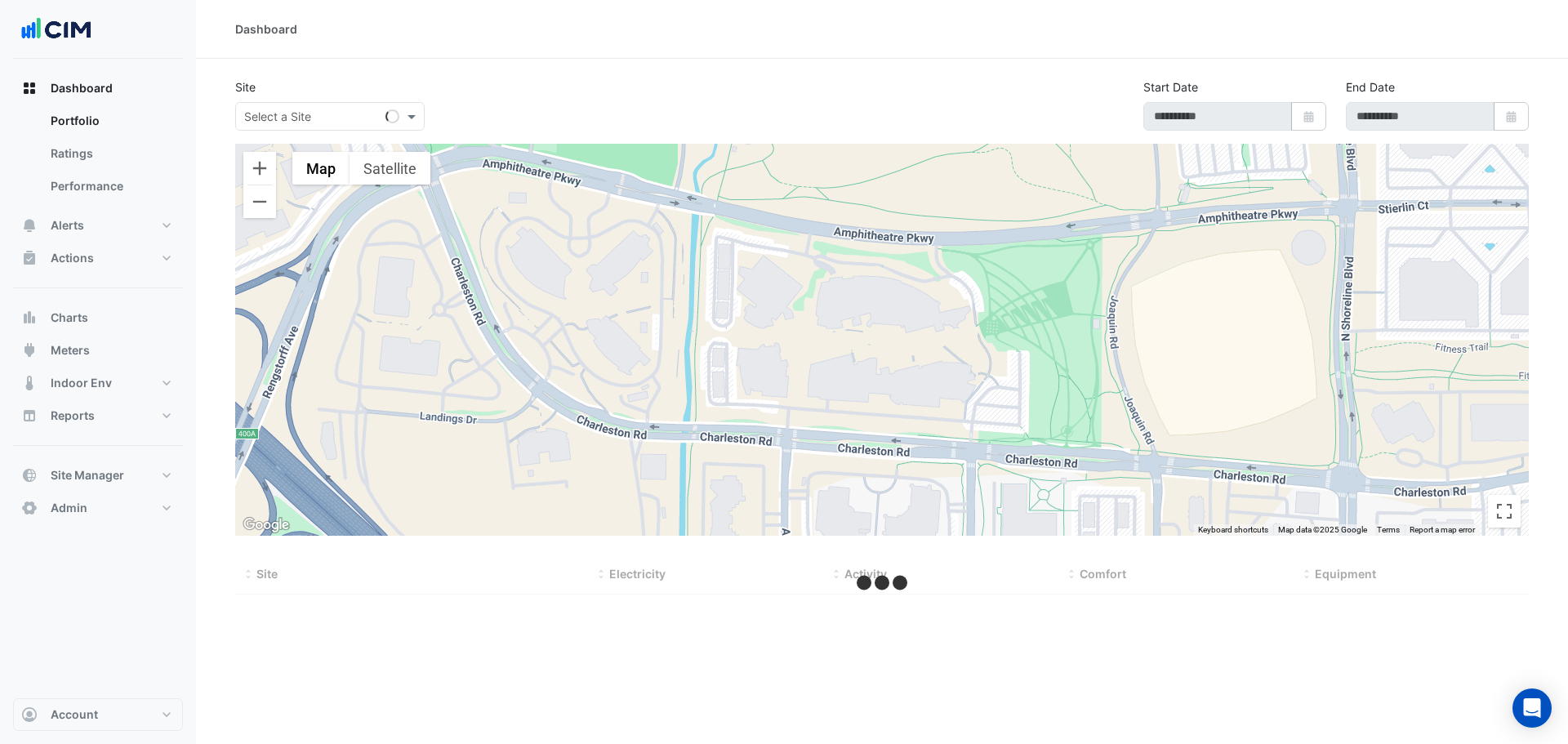 type on "**********" 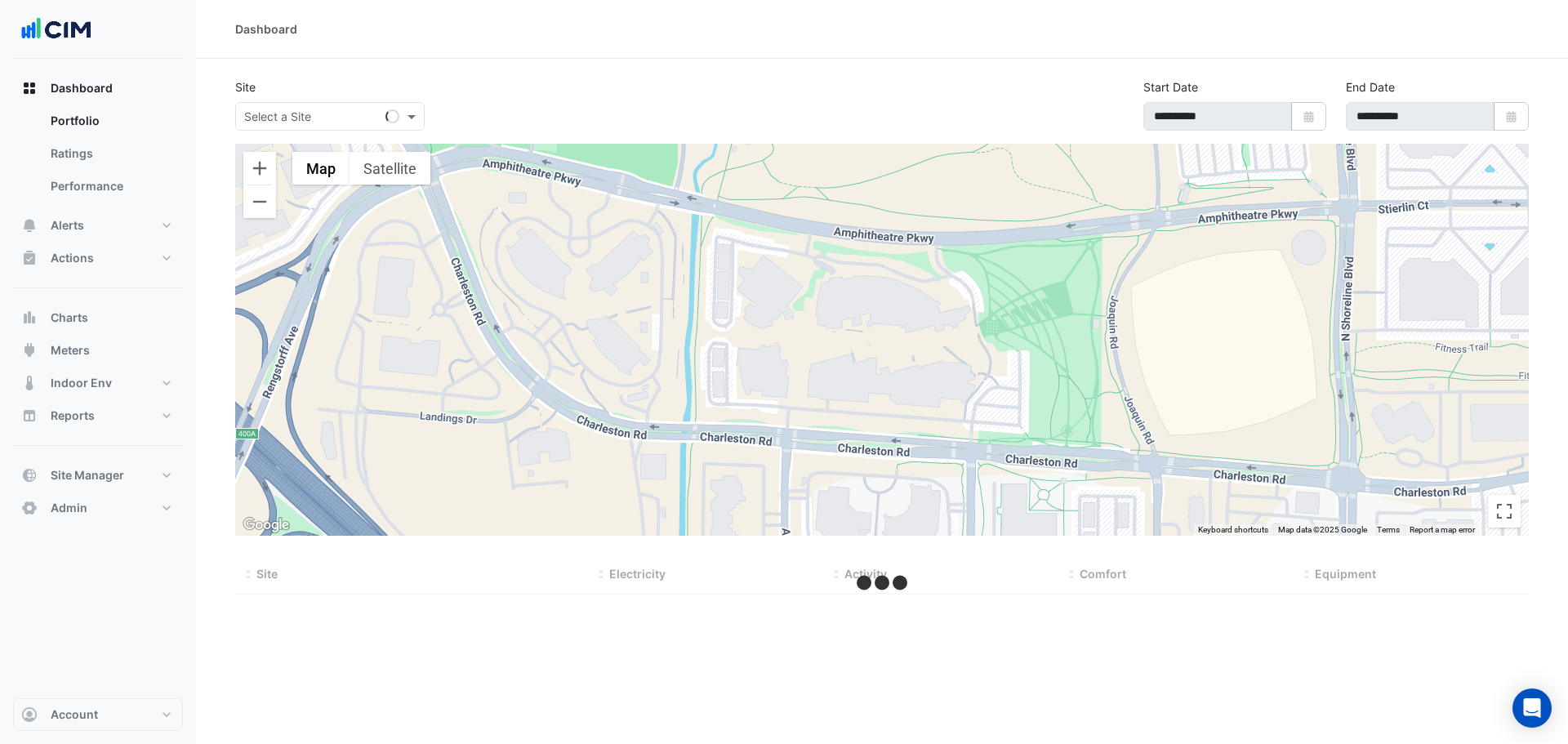 select on "**" 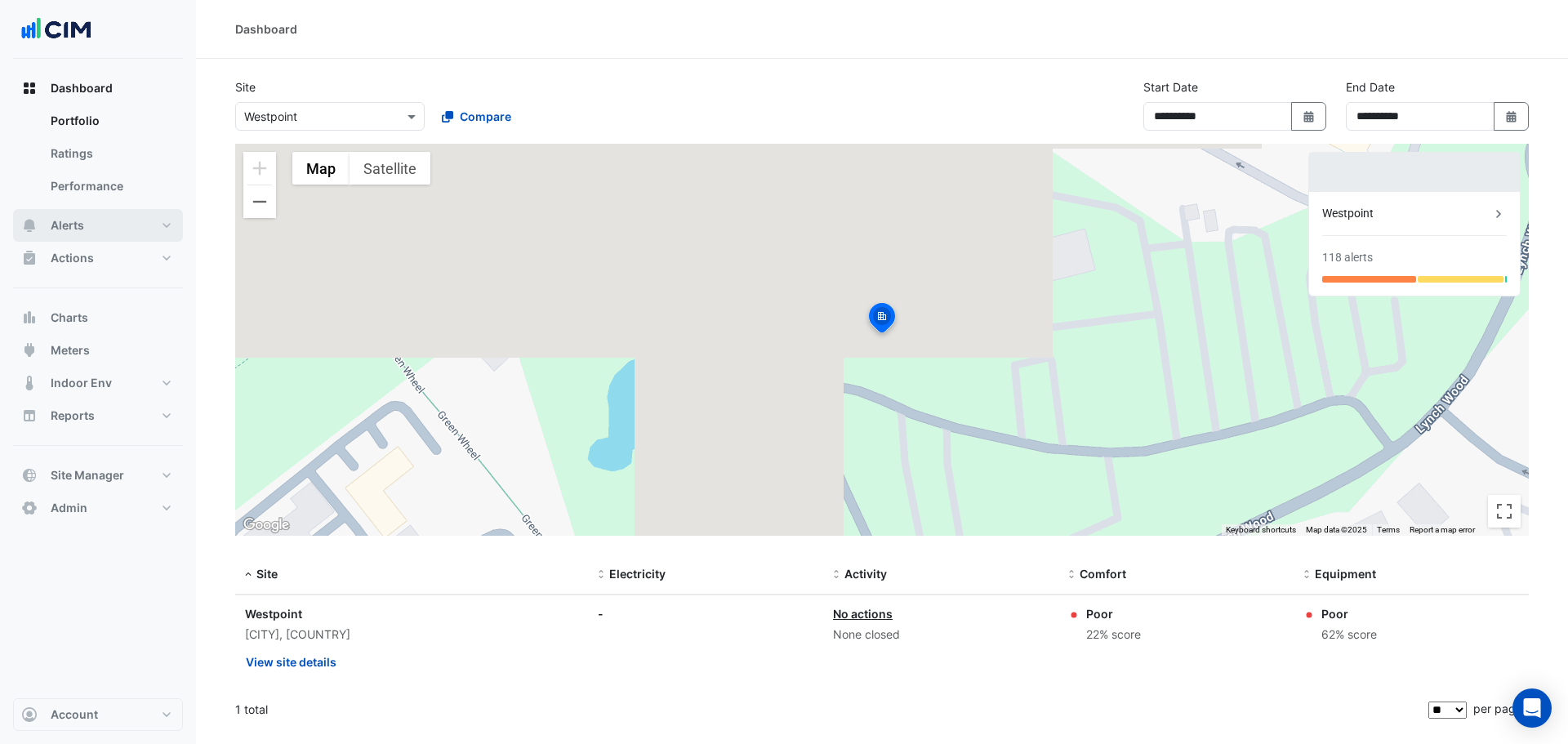 click on "Alerts" at bounding box center [98, 225] 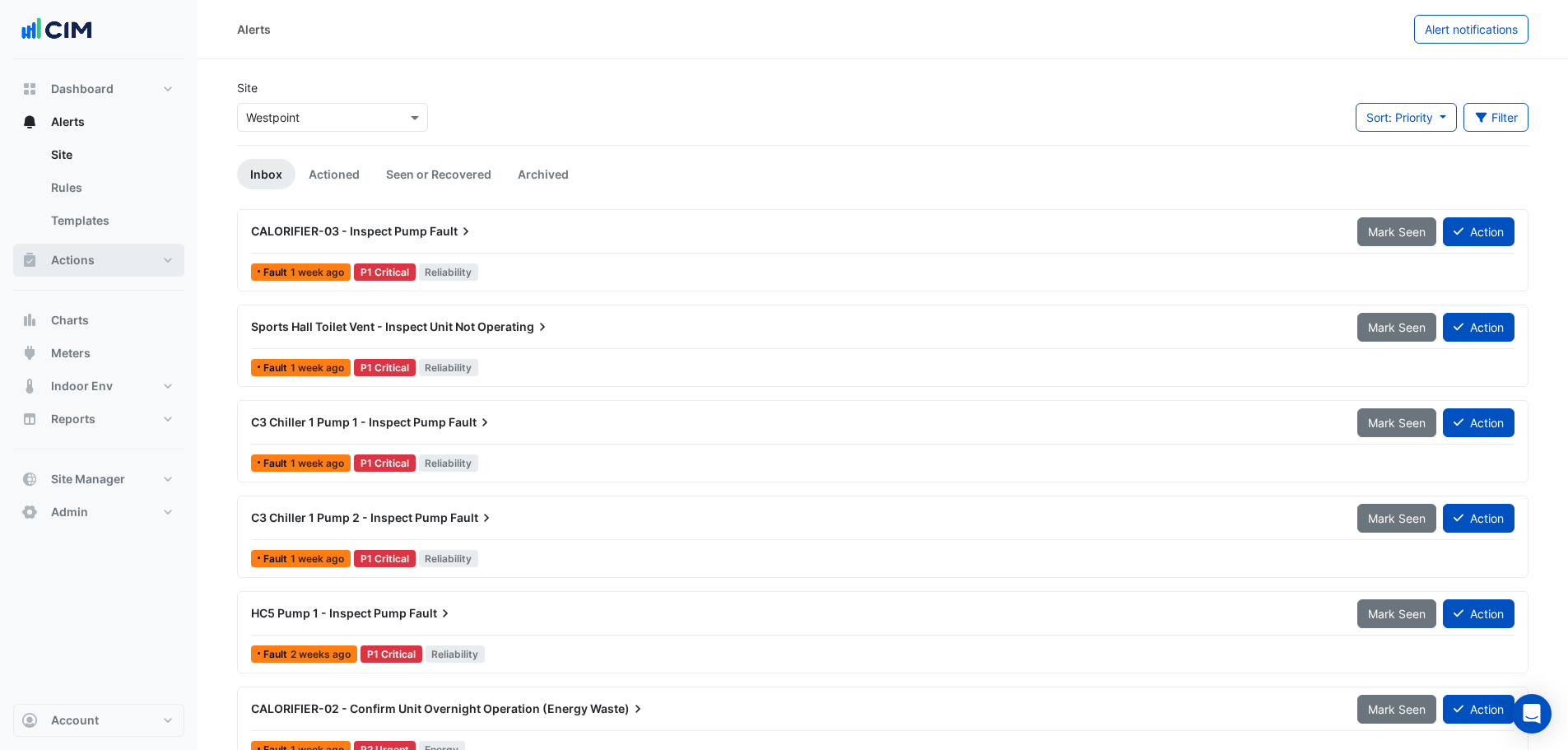 click on "Actions" at bounding box center (99, 260) 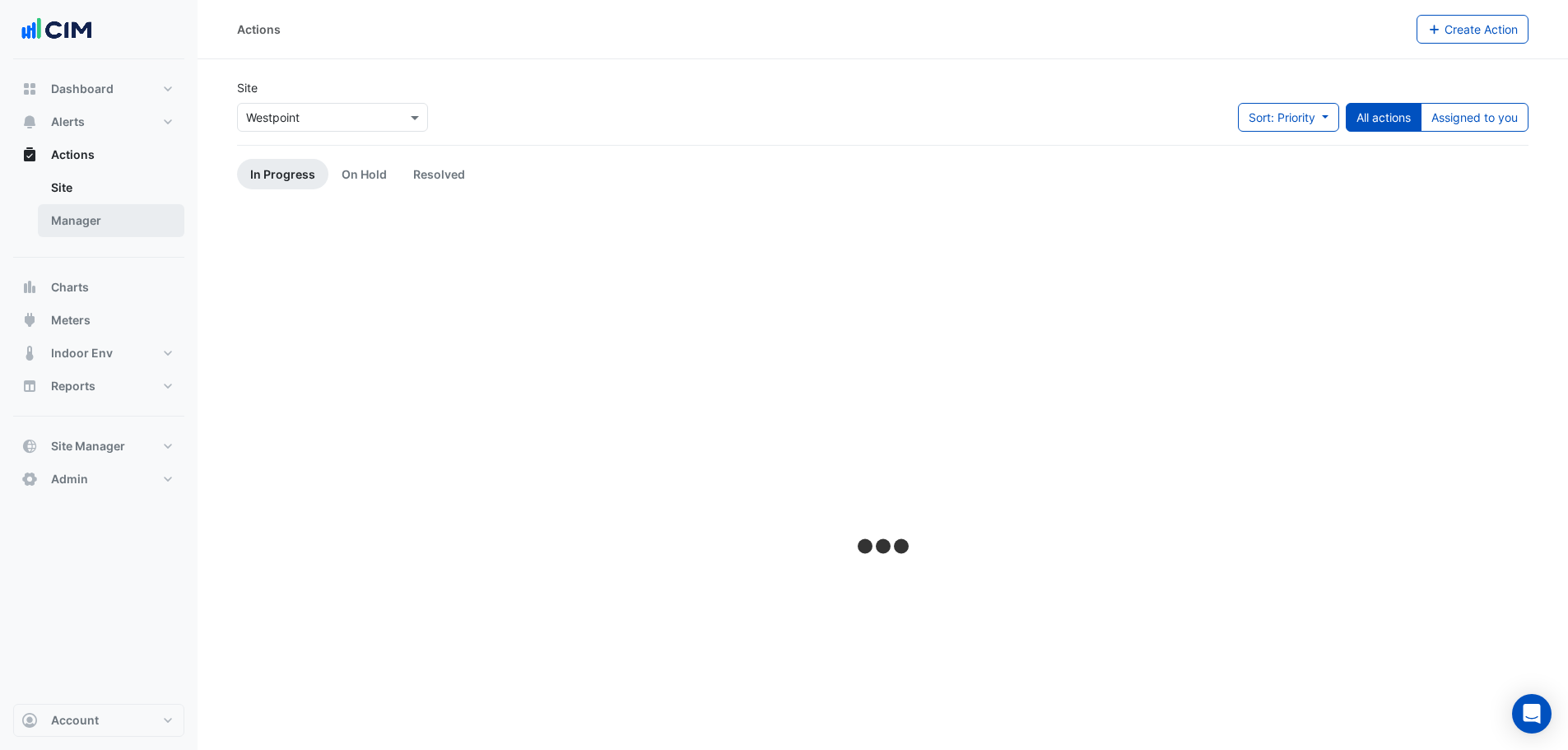 click on "Manager" at bounding box center [111, 221] 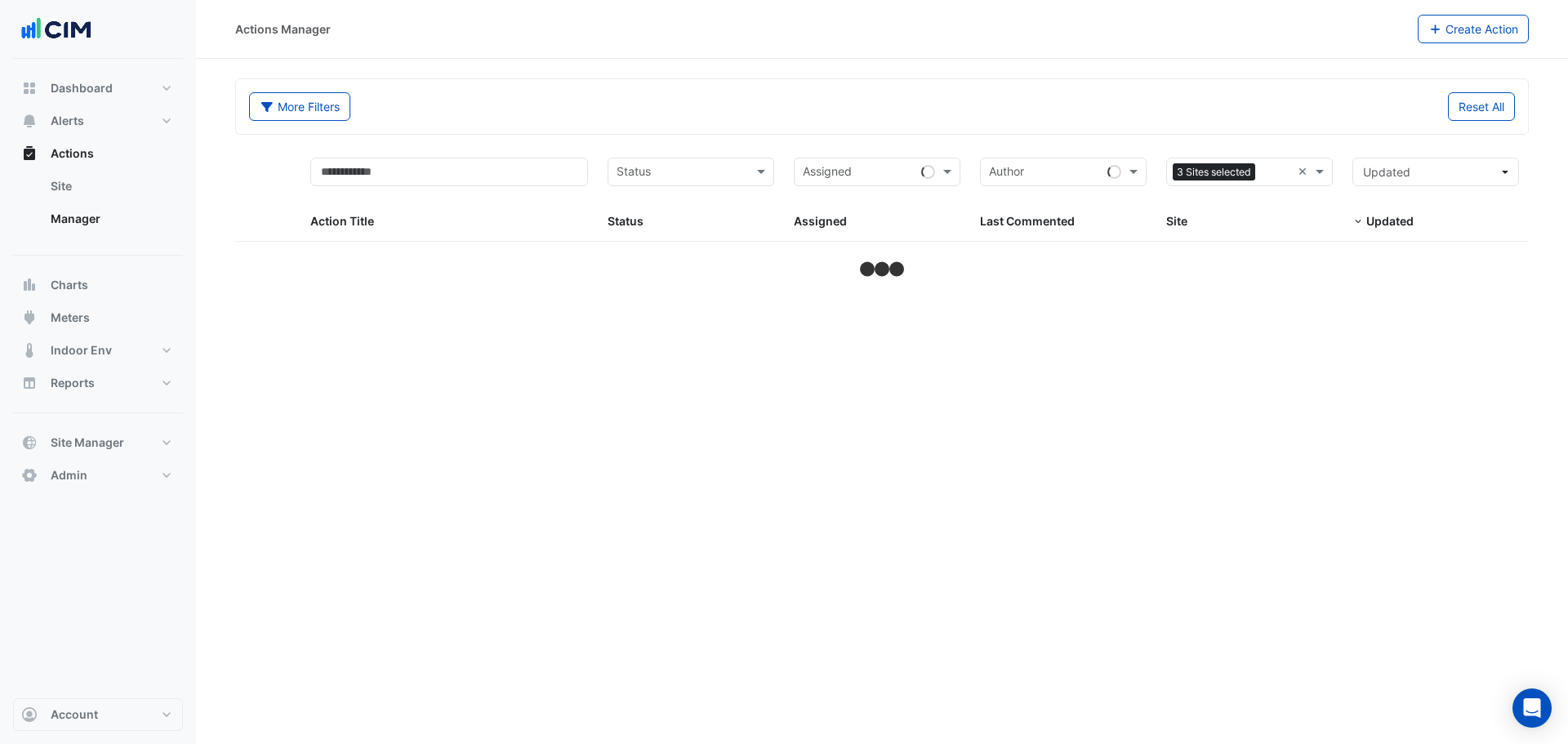 click at bounding box center (1276, 173) 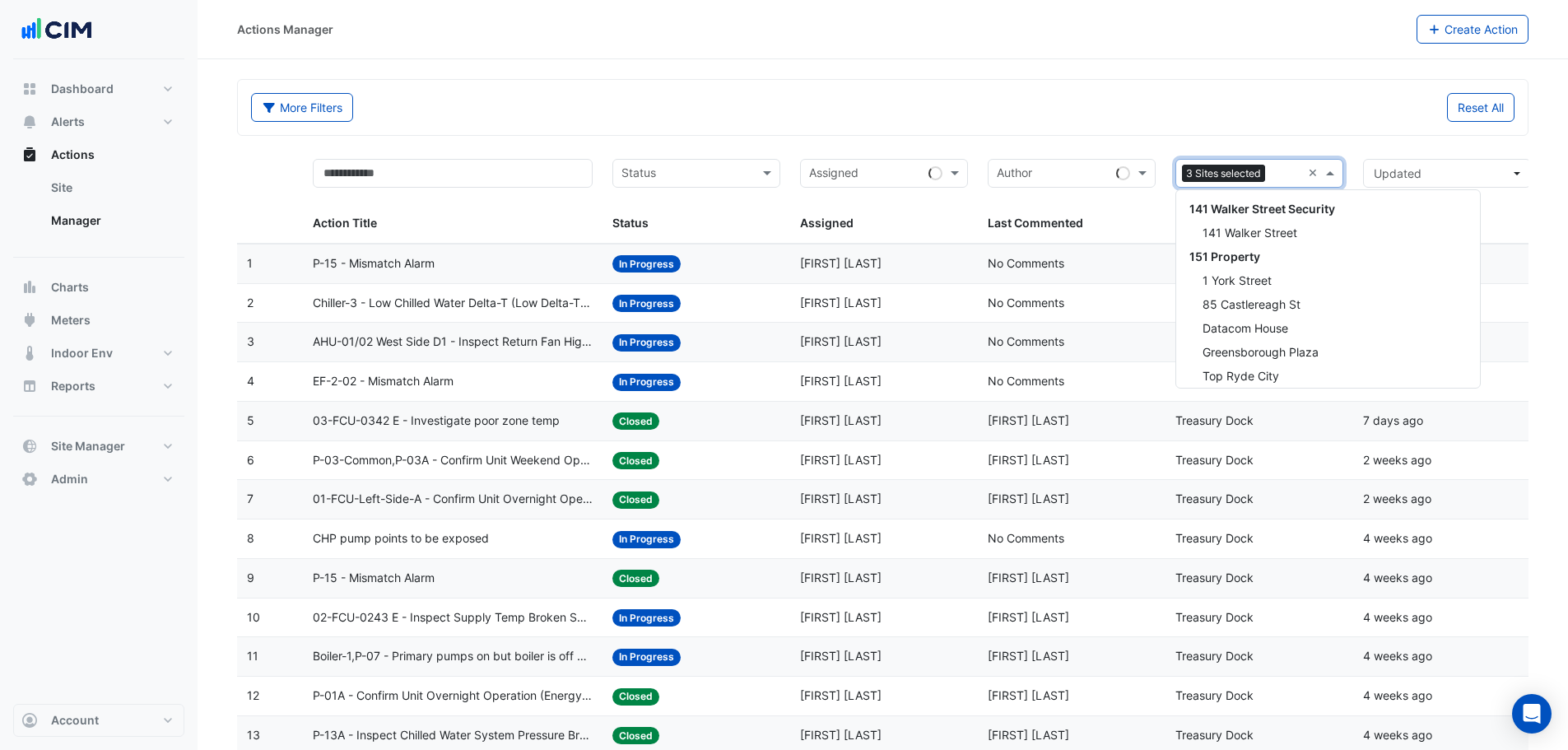 scroll, scrollTop: 22473, scrollLeft: 0, axis: vertical 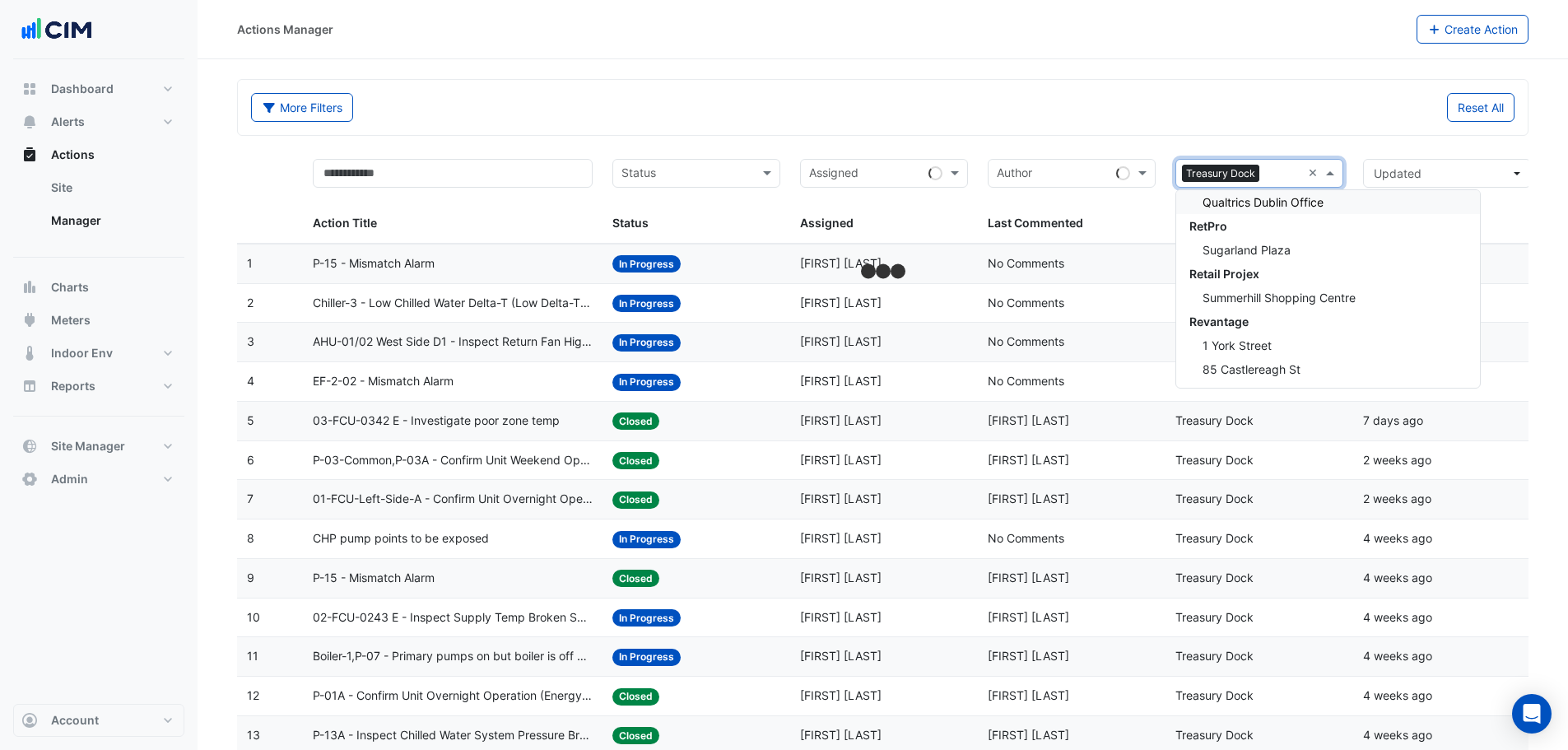 click on "More Filters
Reset All" 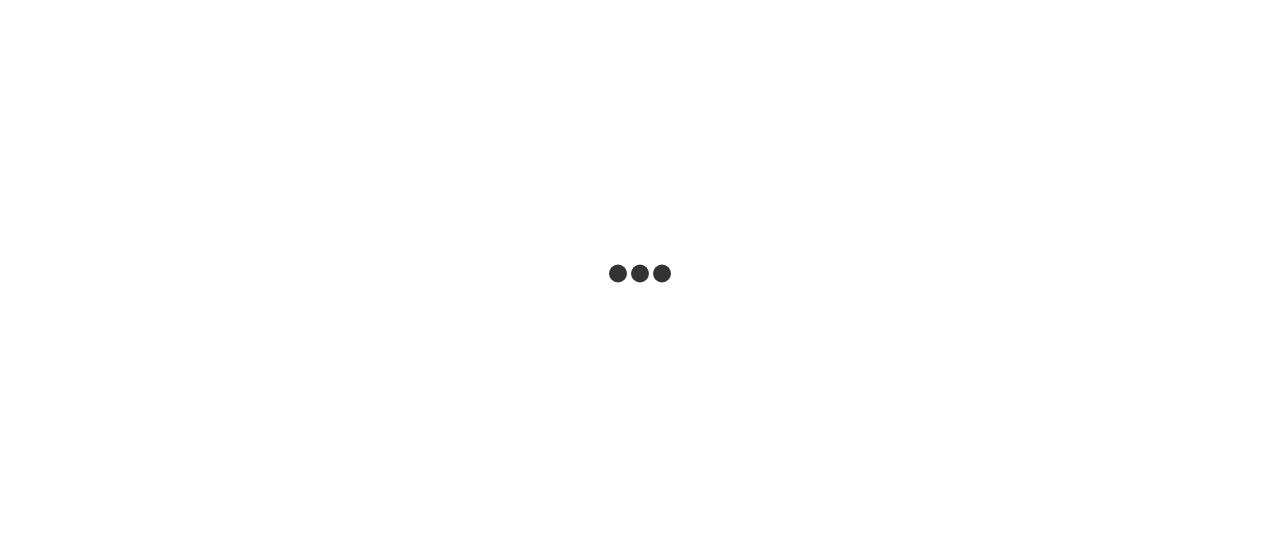 scroll, scrollTop: 0, scrollLeft: 0, axis: both 